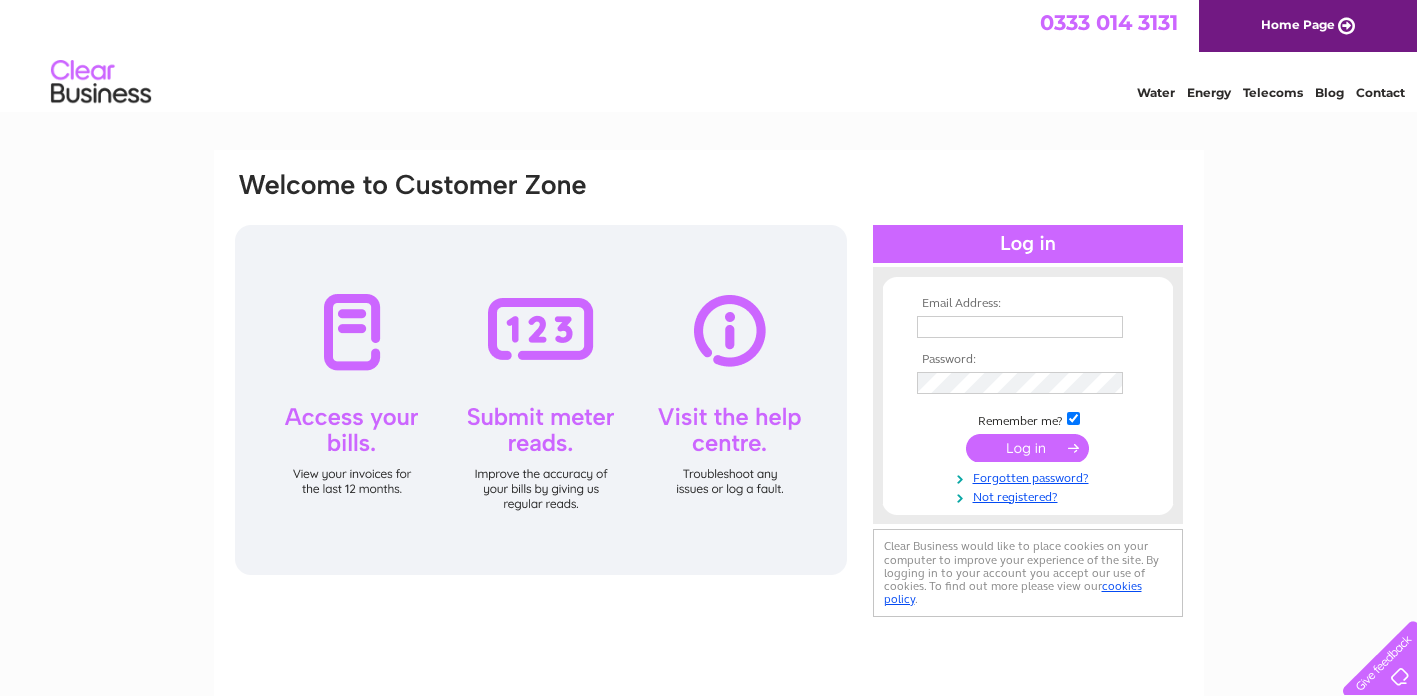 scroll, scrollTop: 0, scrollLeft: 0, axis: both 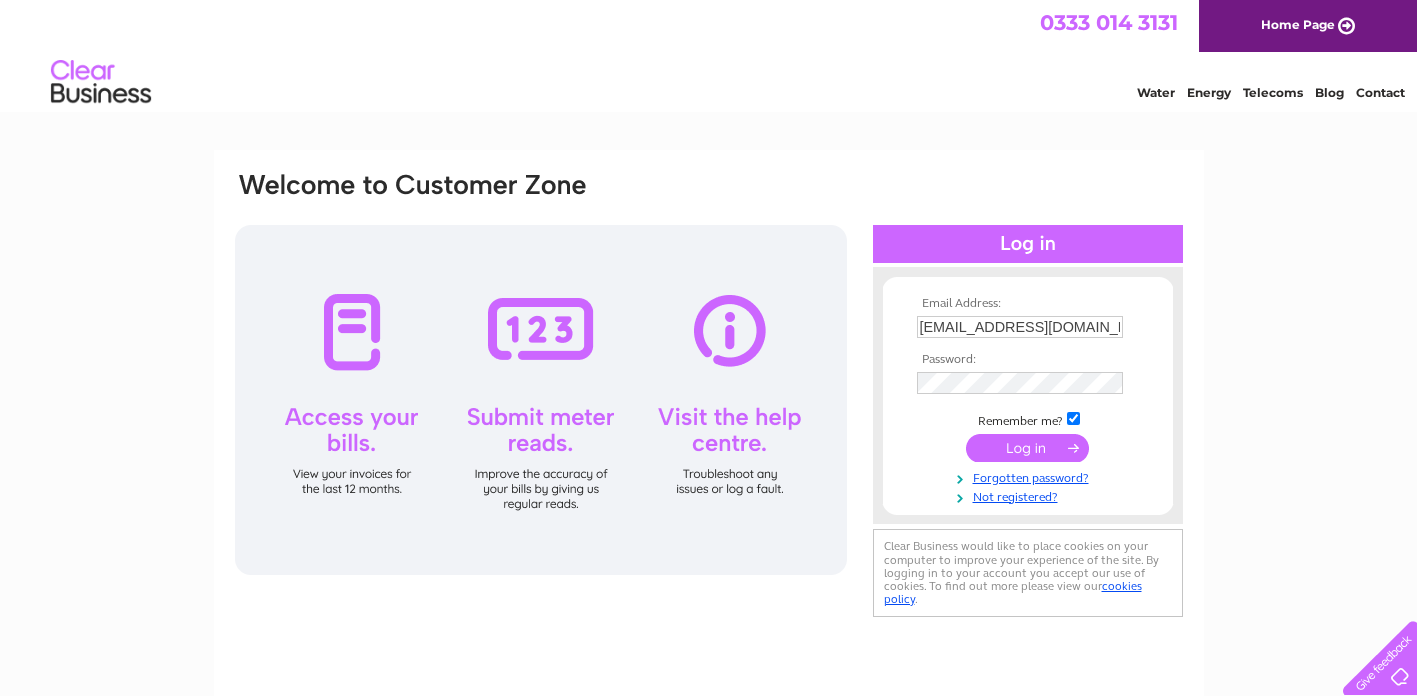 click at bounding box center (1027, 448) 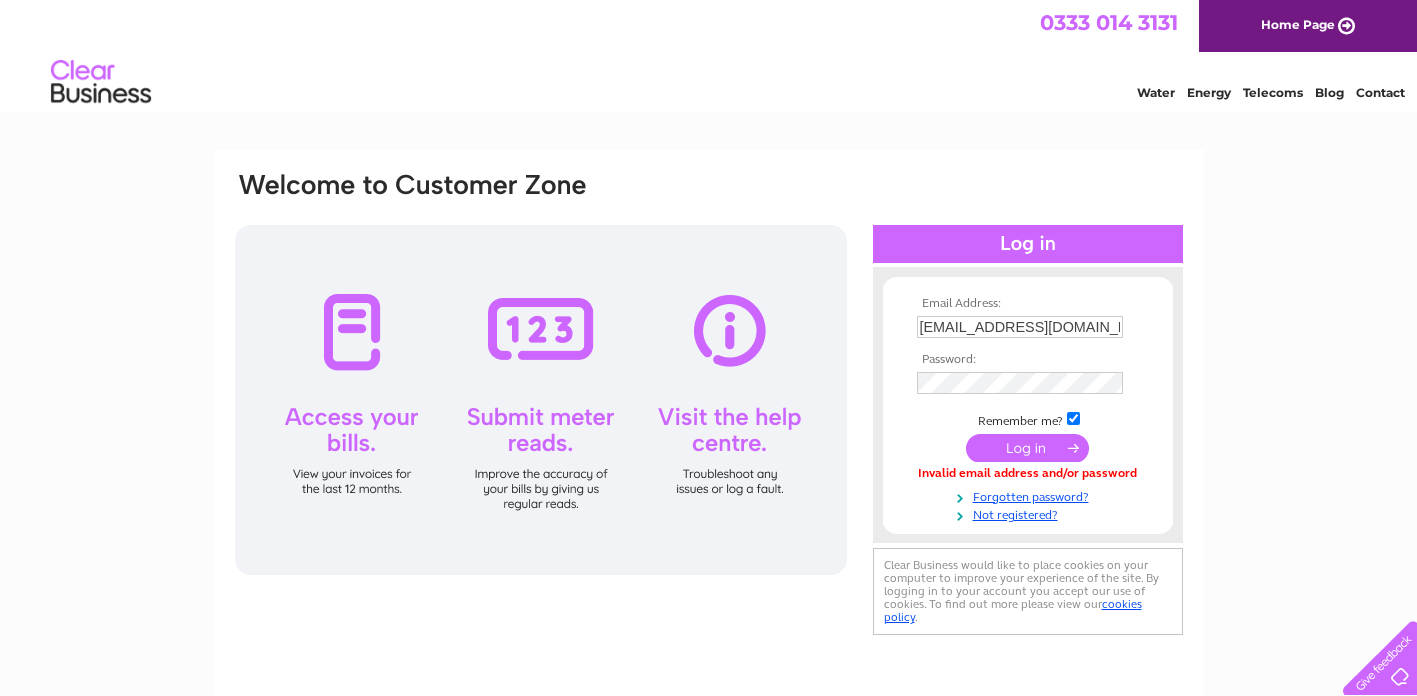 scroll, scrollTop: 0, scrollLeft: 0, axis: both 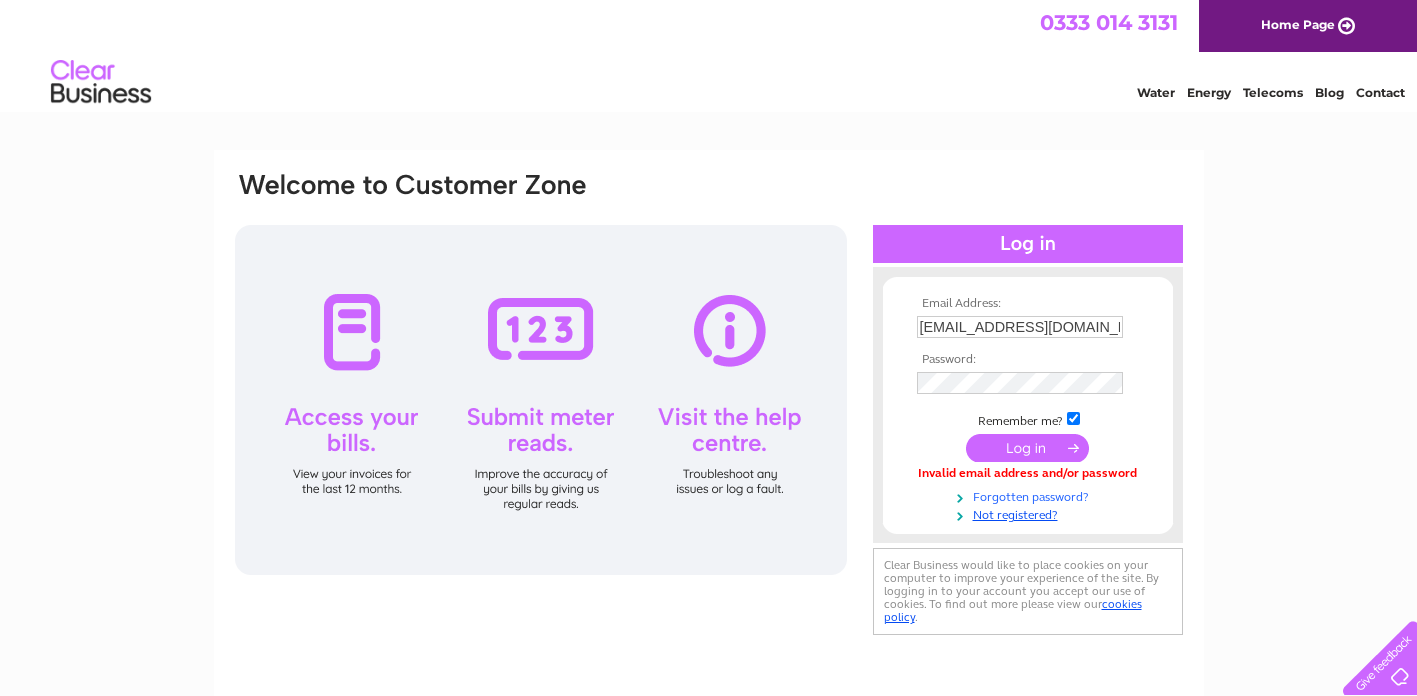 click on "Forgotten password?" at bounding box center (1030, 495) 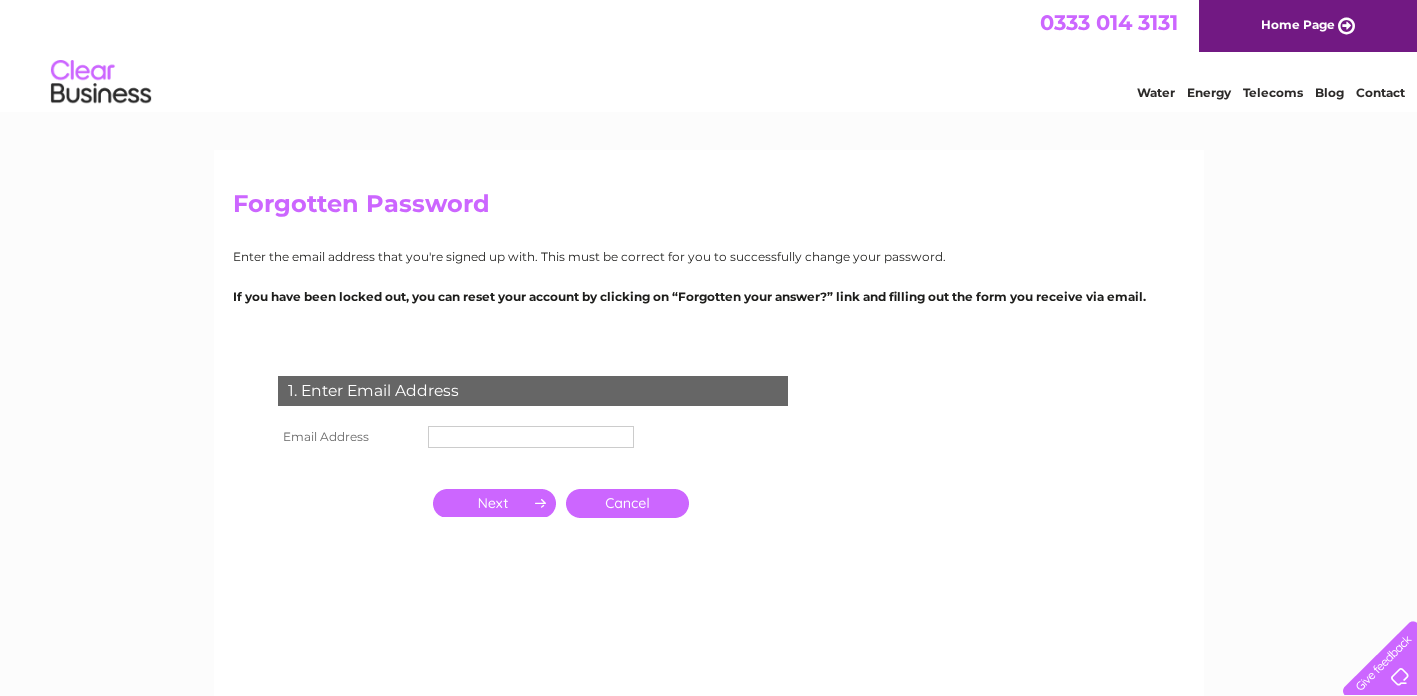 scroll, scrollTop: 0, scrollLeft: 0, axis: both 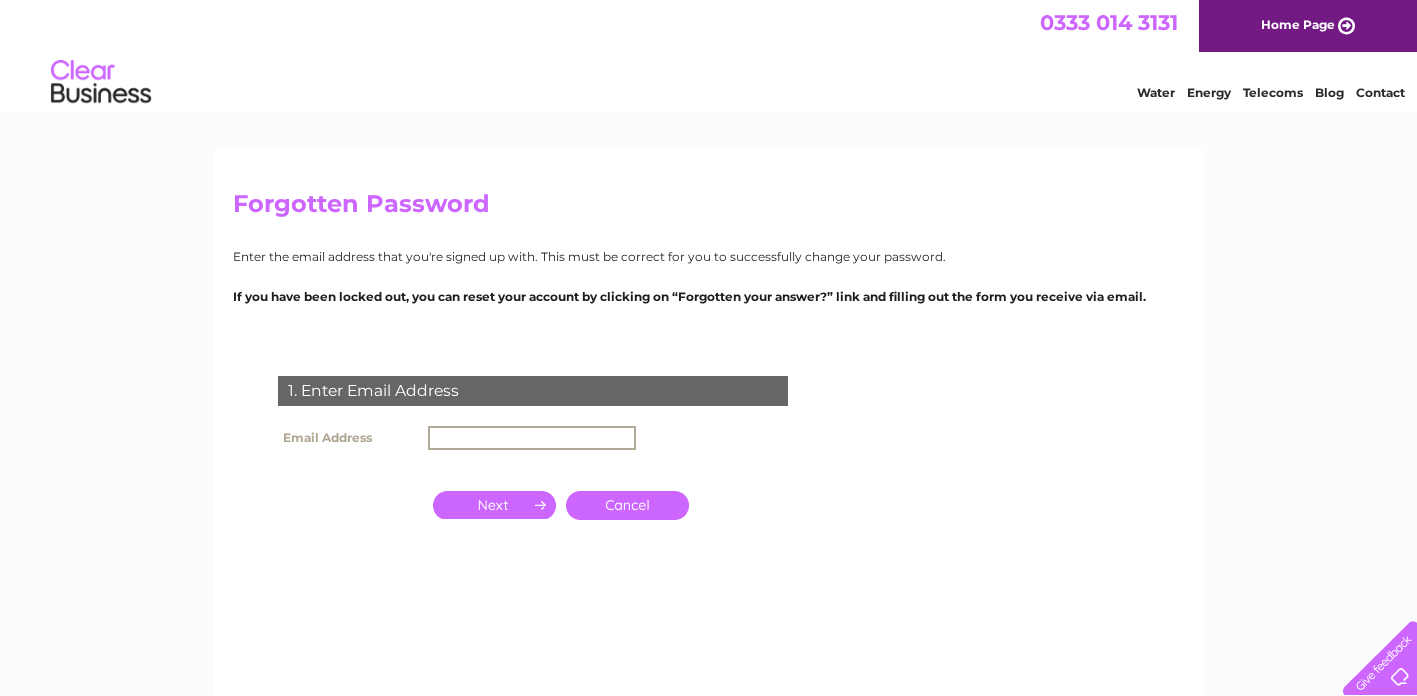 type on "langtoft@manx.net" 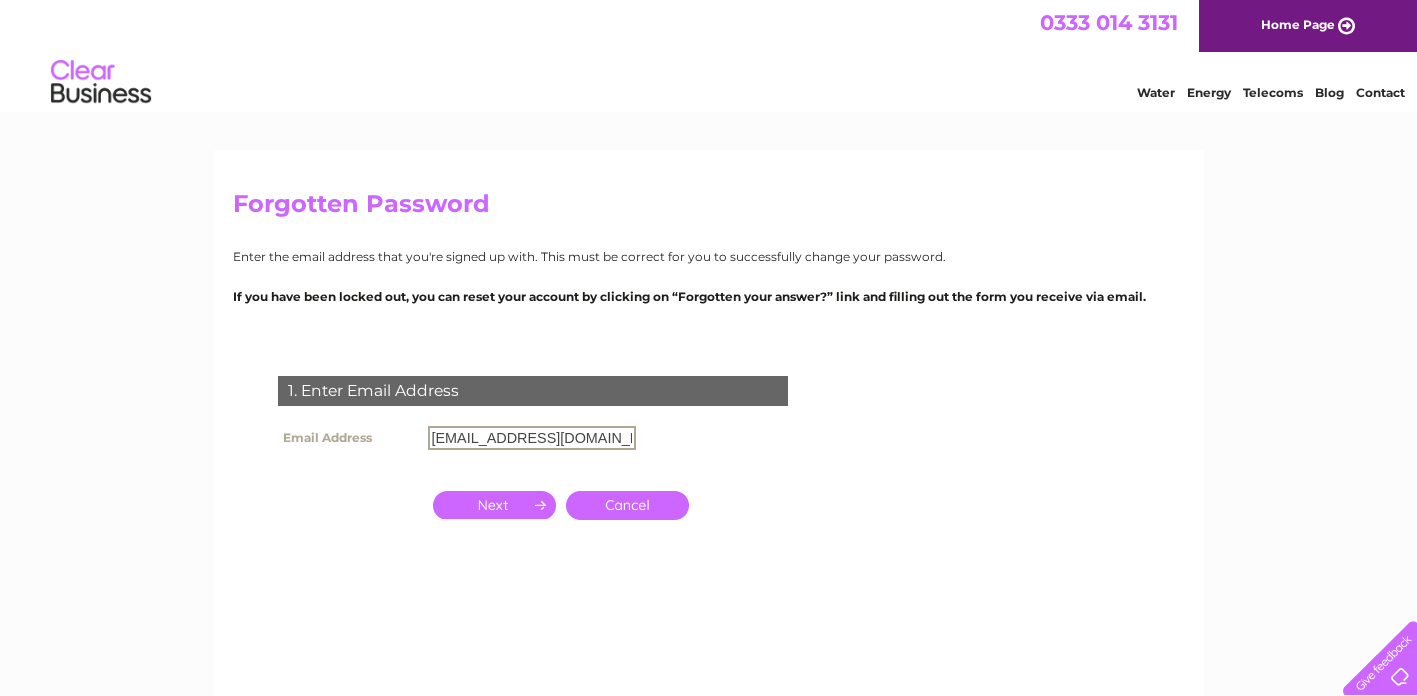 click at bounding box center [494, 505] 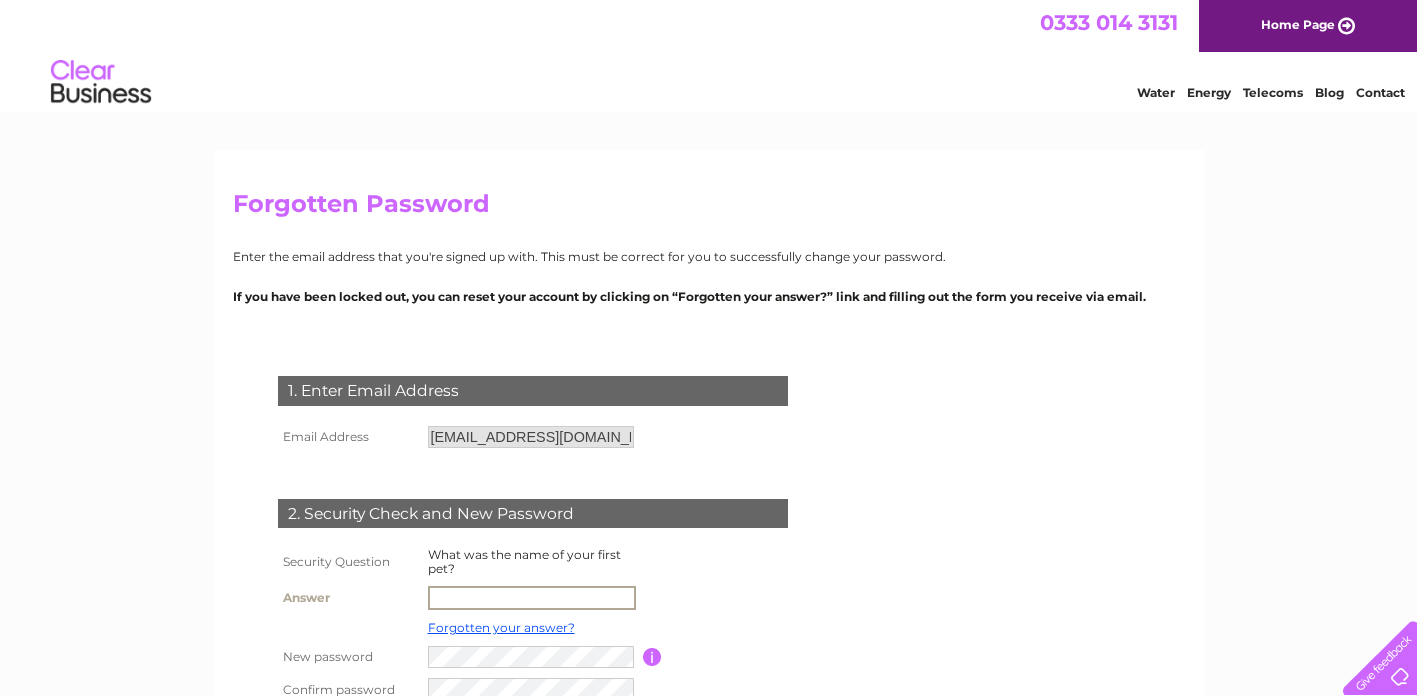 click at bounding box center (532, 598) 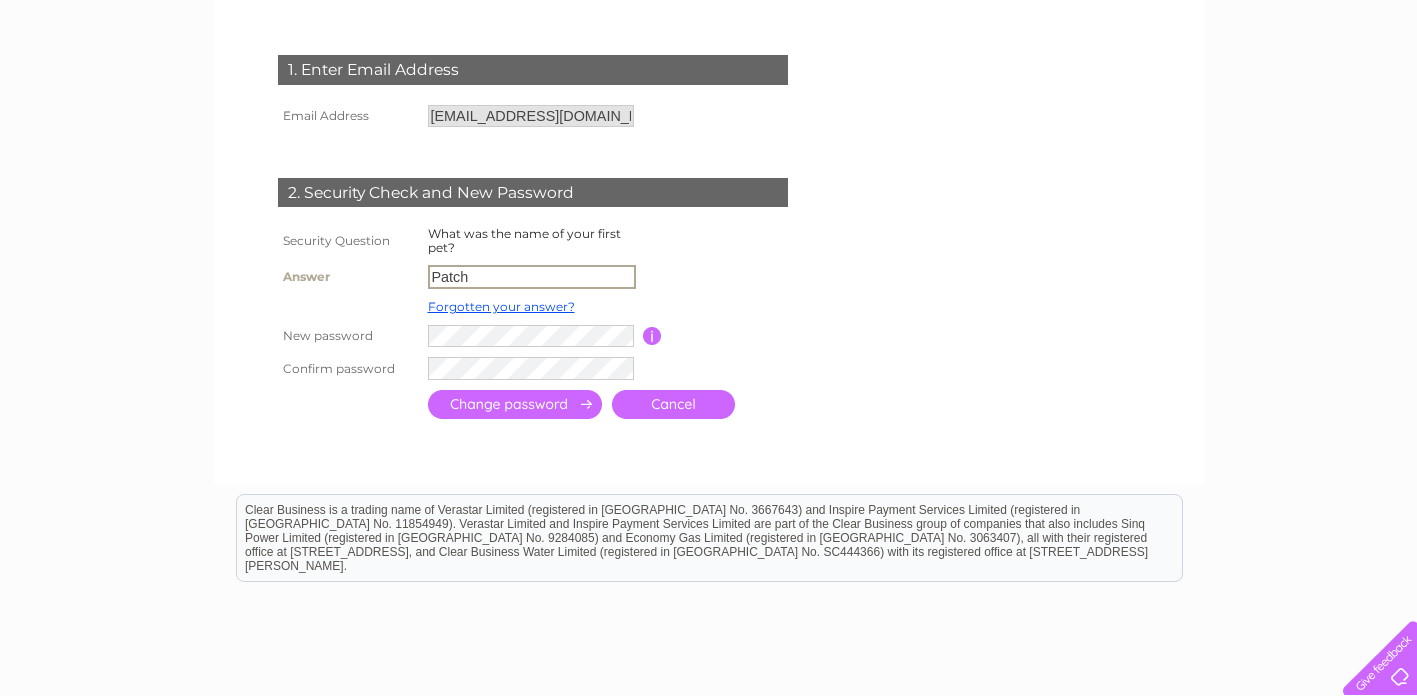 scroll, scrollTop: 324, scrollLeft: 0, axis: vertical 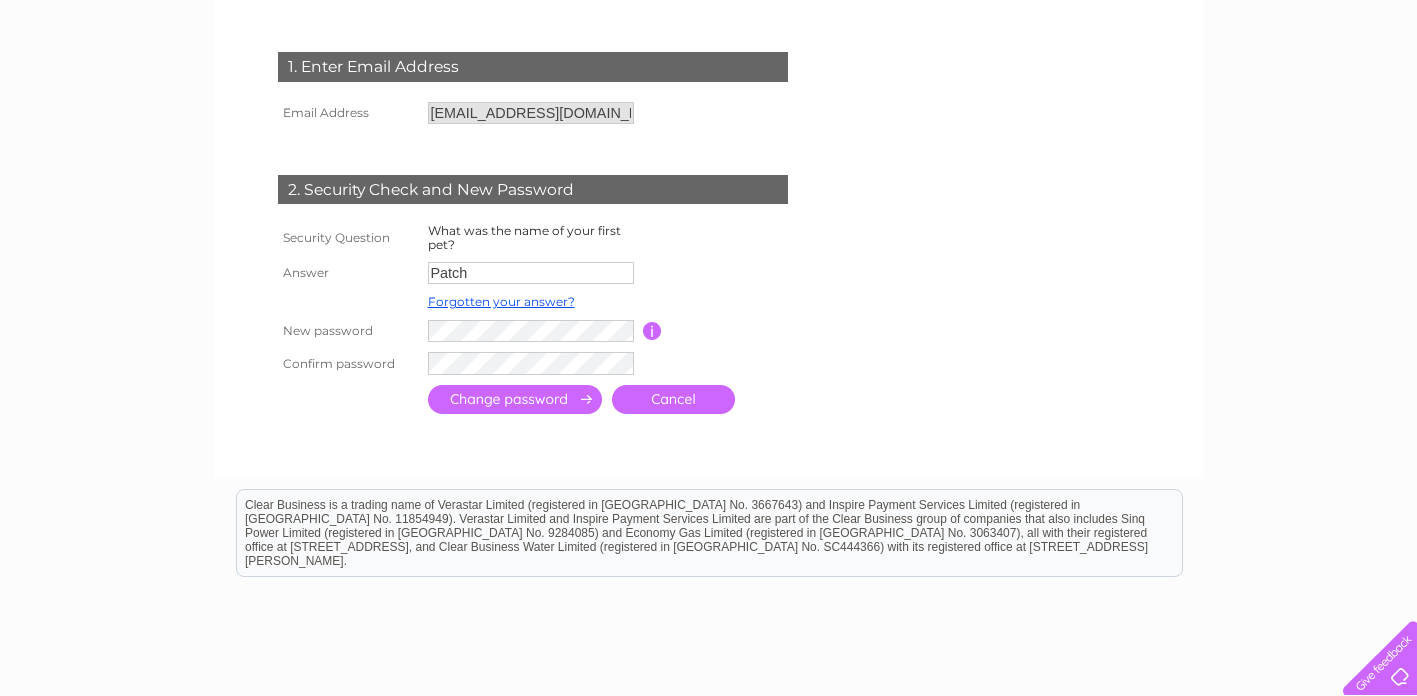 click at bounding box center [515, 399] 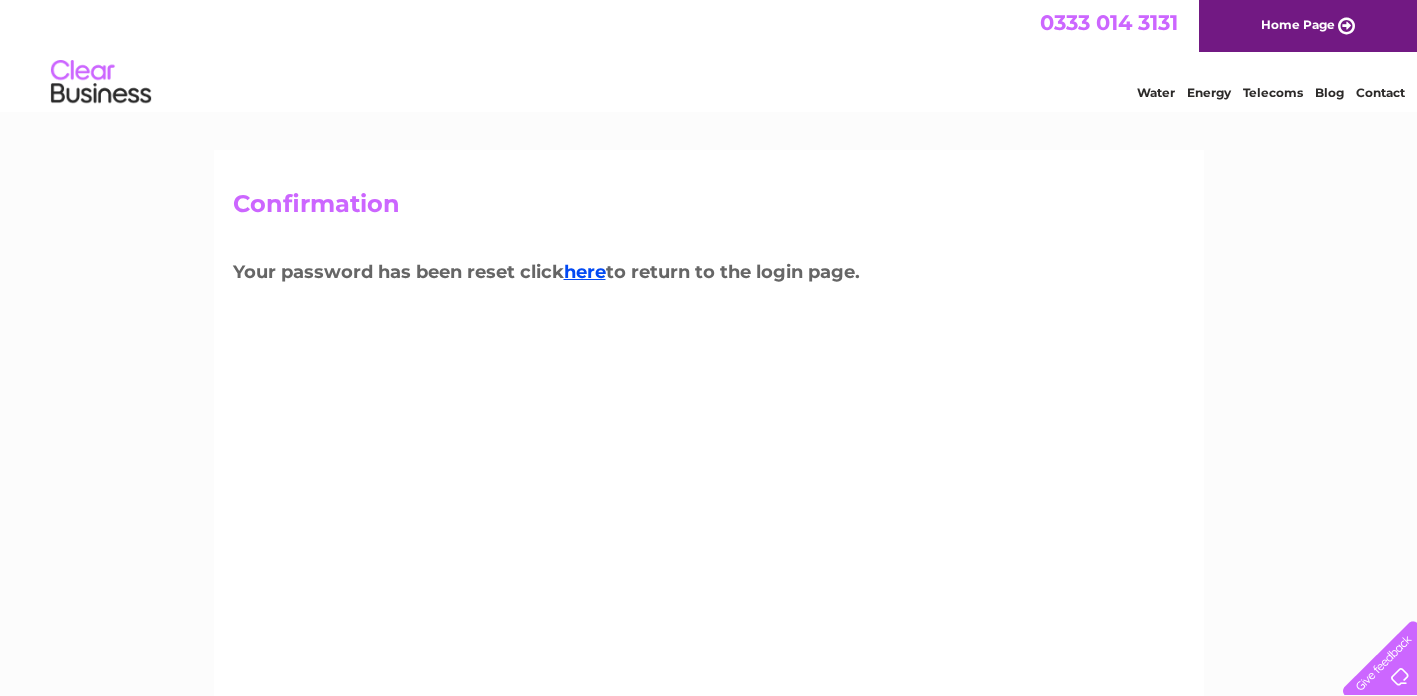 scroll, scrollTop: 0, scrollLeft: 0, axis: both 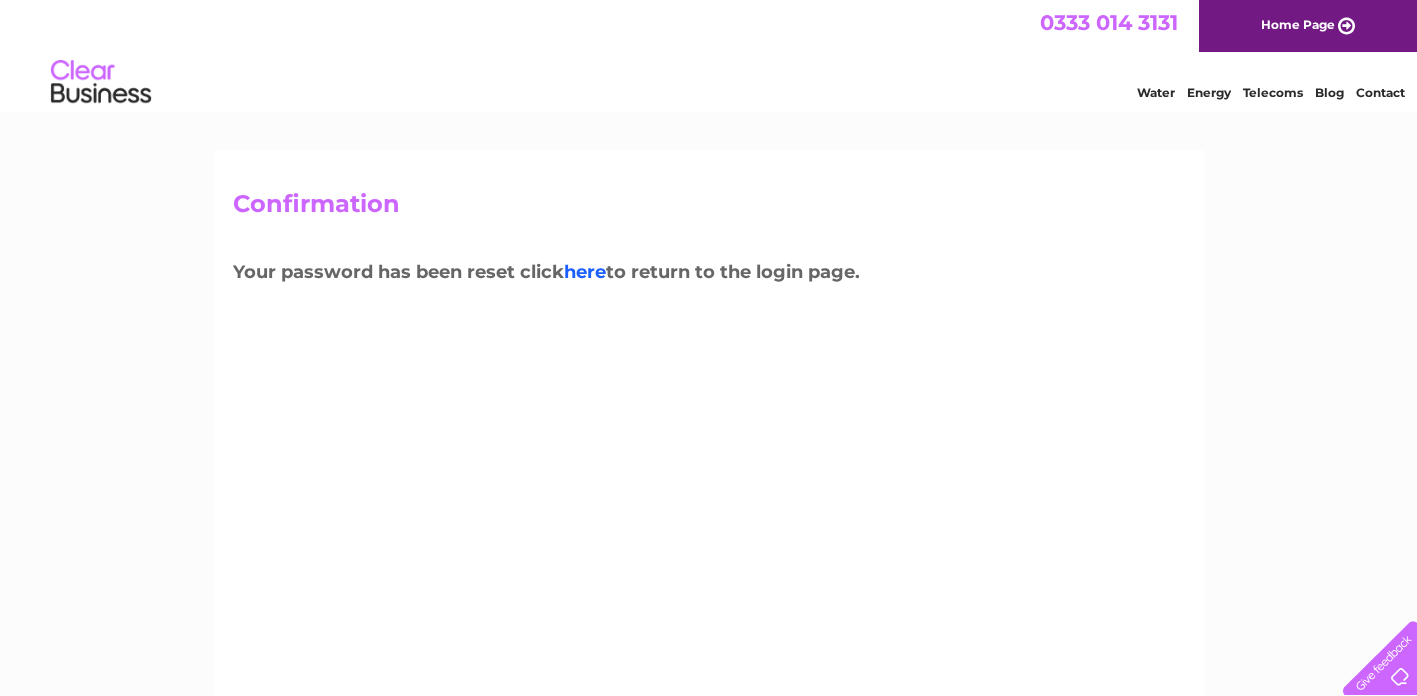 click on "here" at bounding box center (585, 272) 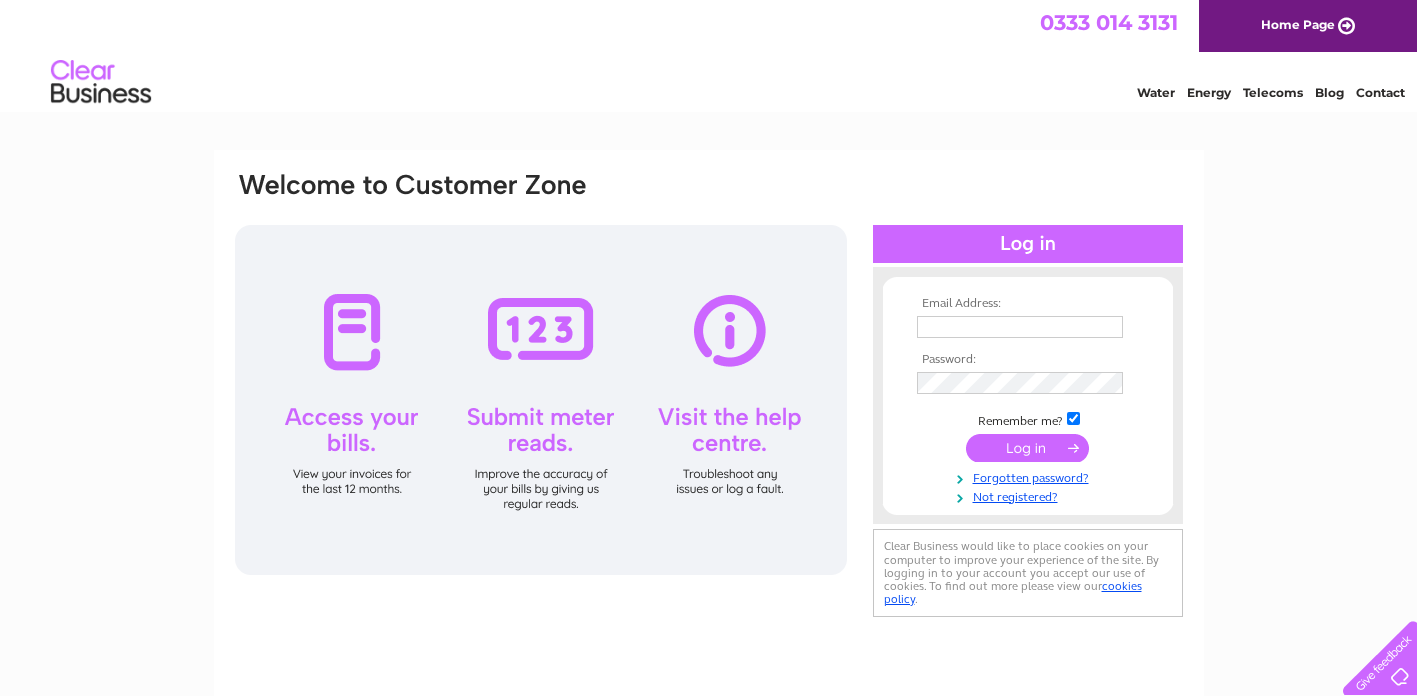 scroll, scrollTop: 0, scrollLeft: 0, axis: both 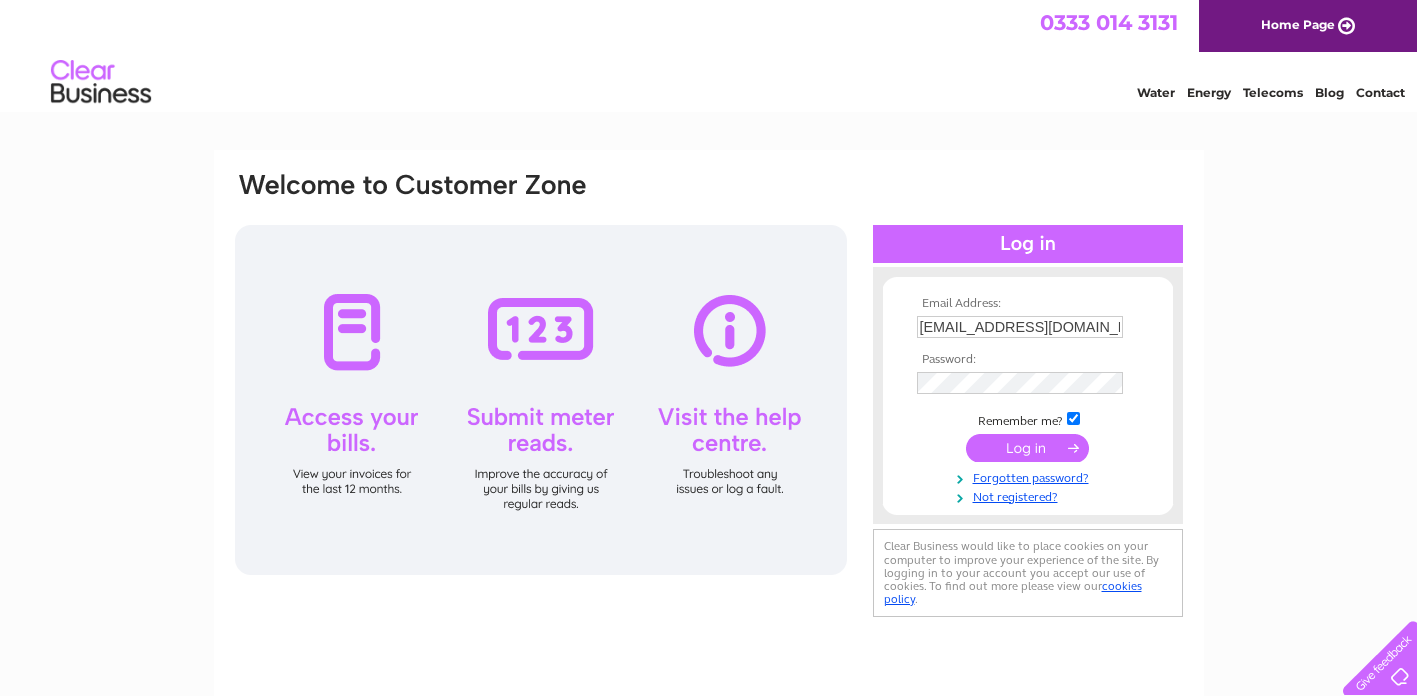 click at bounding box center [1073, 418] 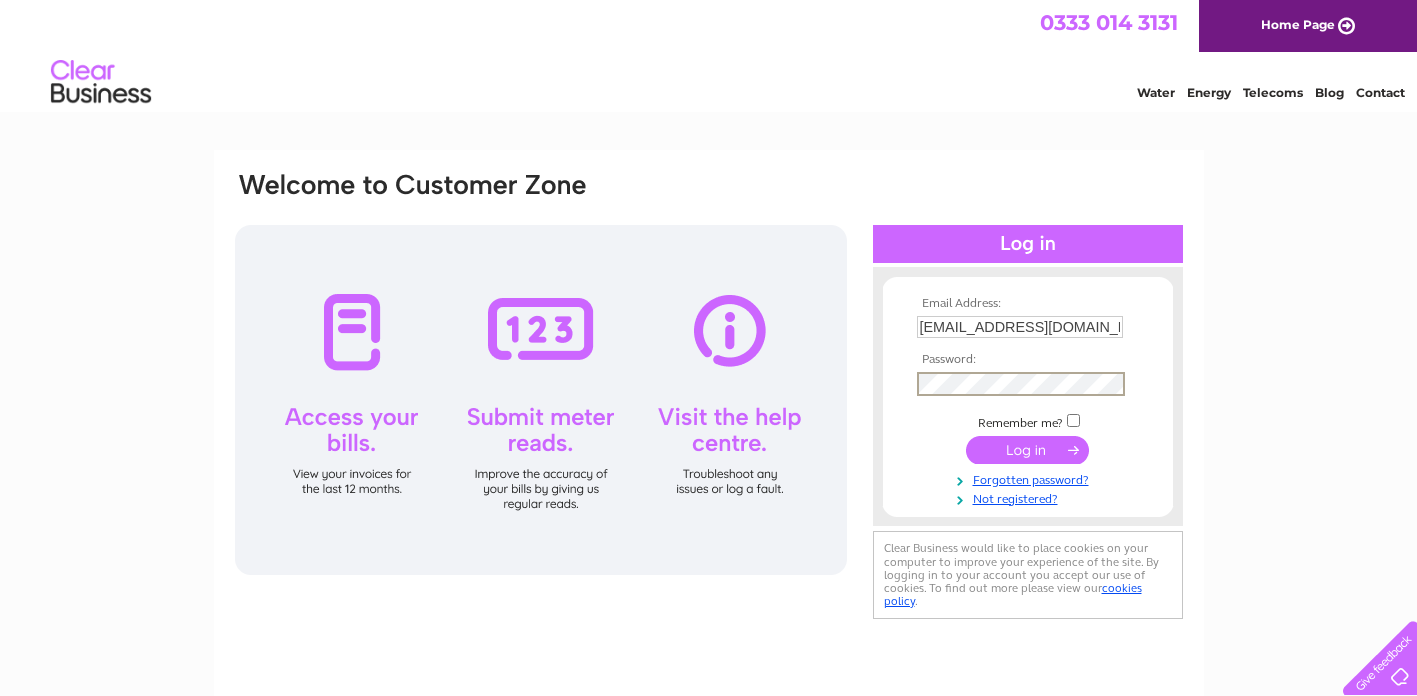 click on "Email Address:
langtoft@manx.net
Password:" at bounding box center [1028, 401] 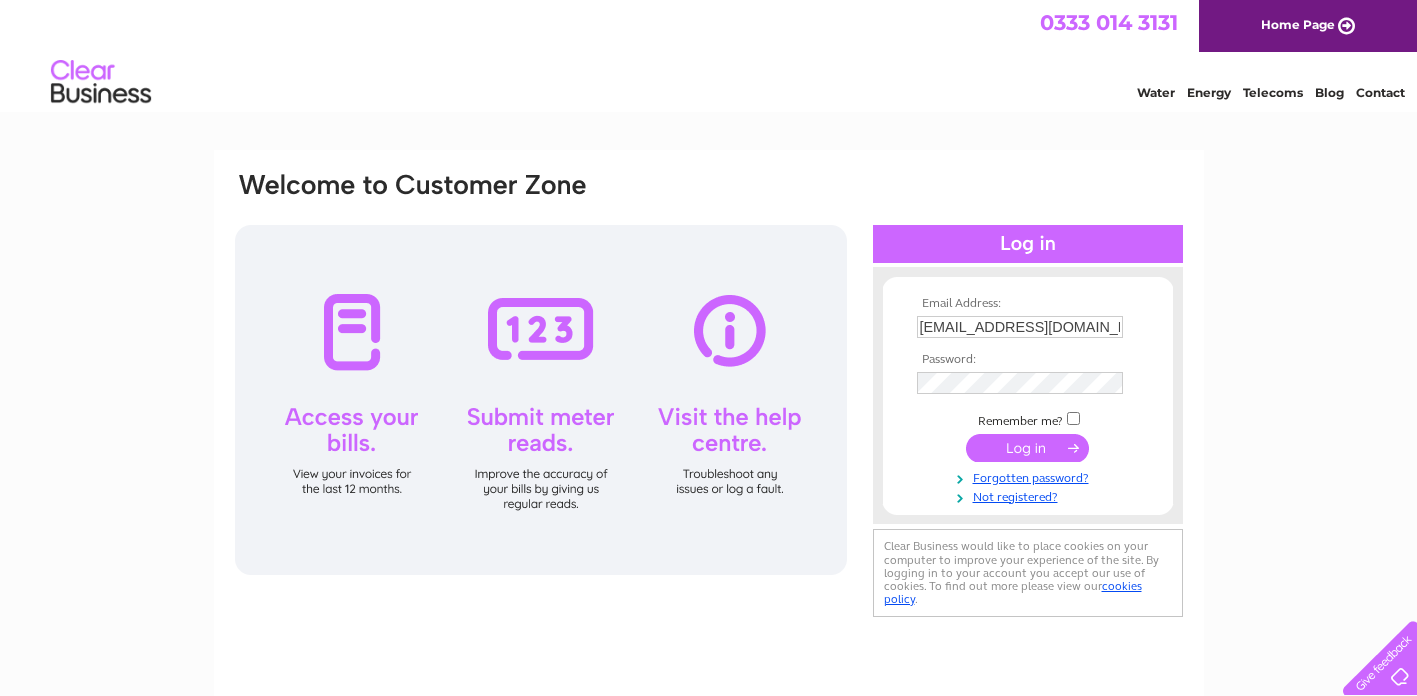 click at bounding box center (1027, 448) 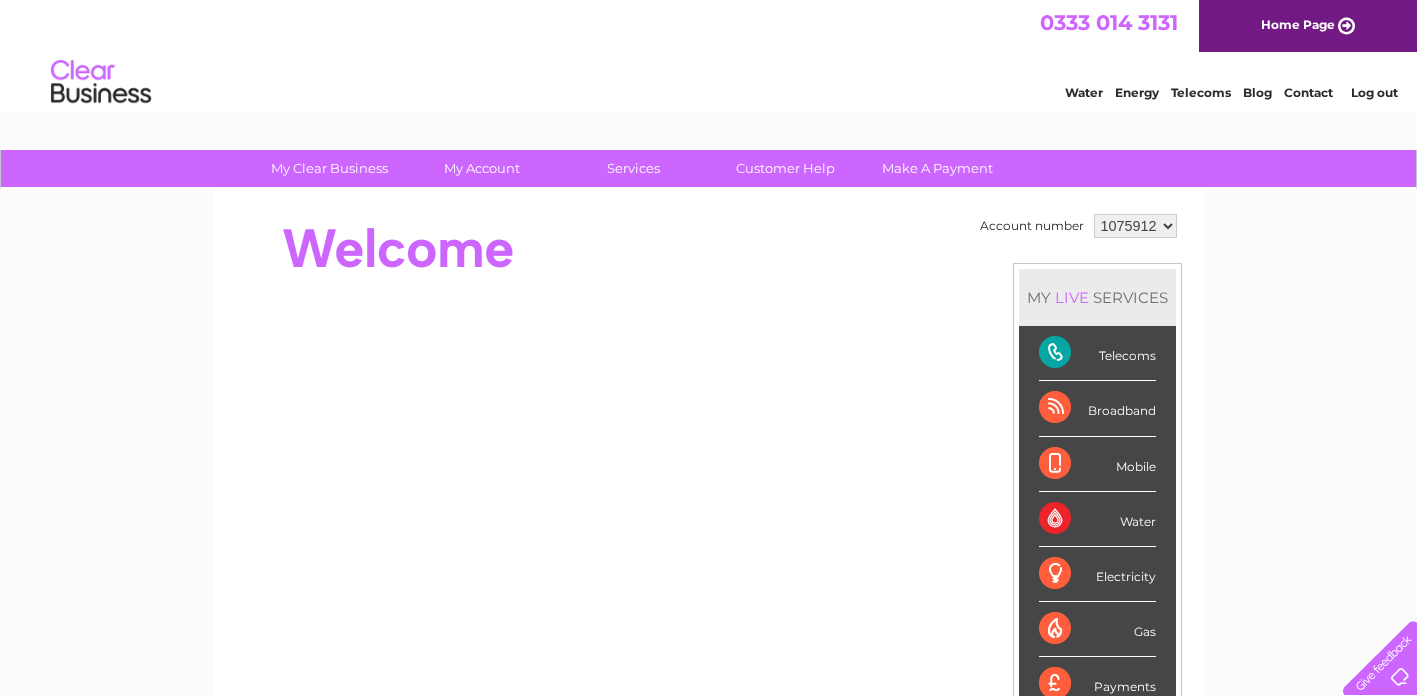 scroll, scrollTop: 0, scrollLeft: 0, axis: both 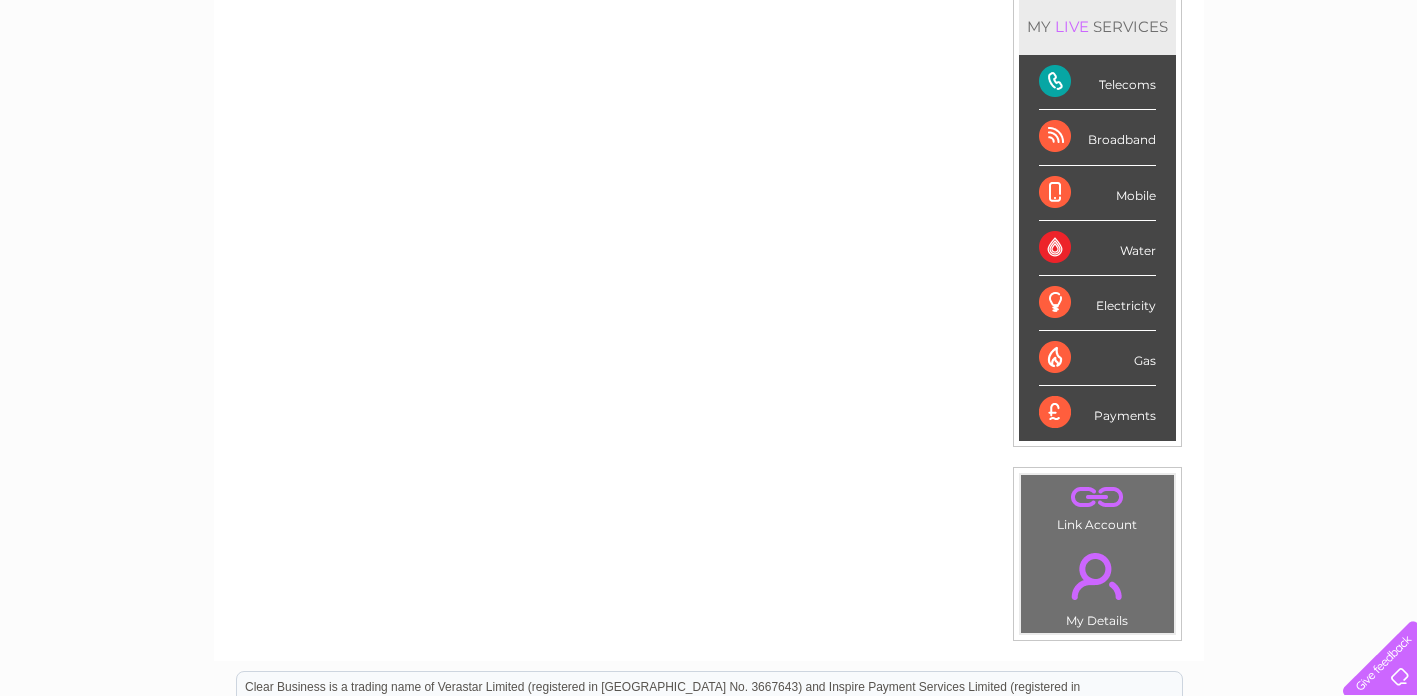 click on "Telecoms" at bounding box center (1097, 82) 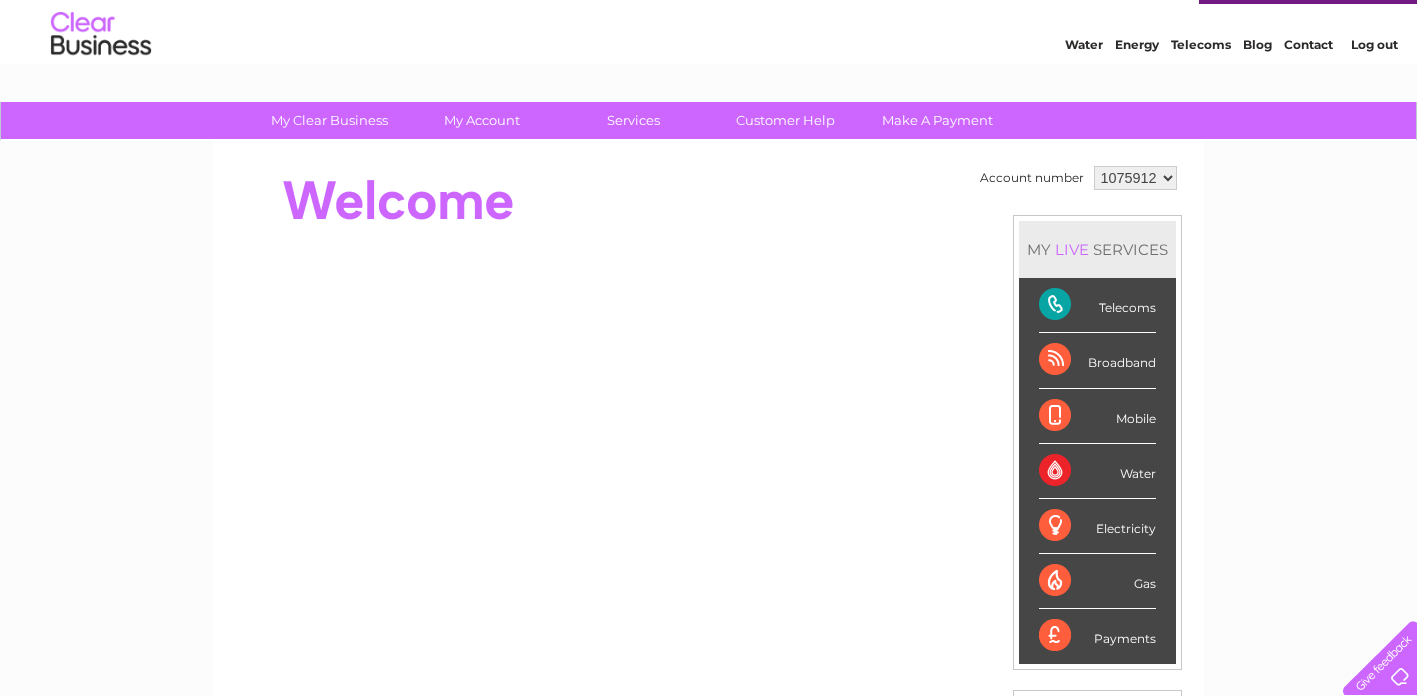 scroll, scrollTop: 49, scrollLeft: 0, axis: vertical 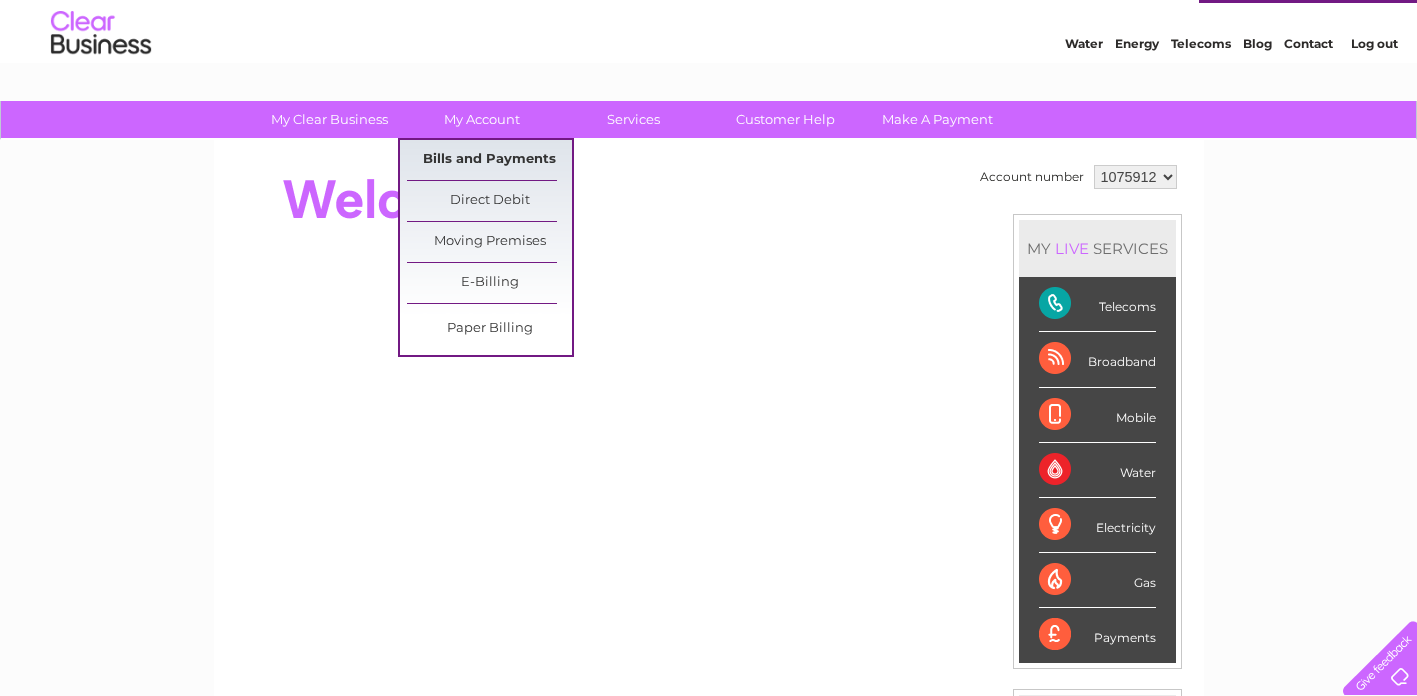 click on "Bills and Payments" at bounding box center [489, 160] 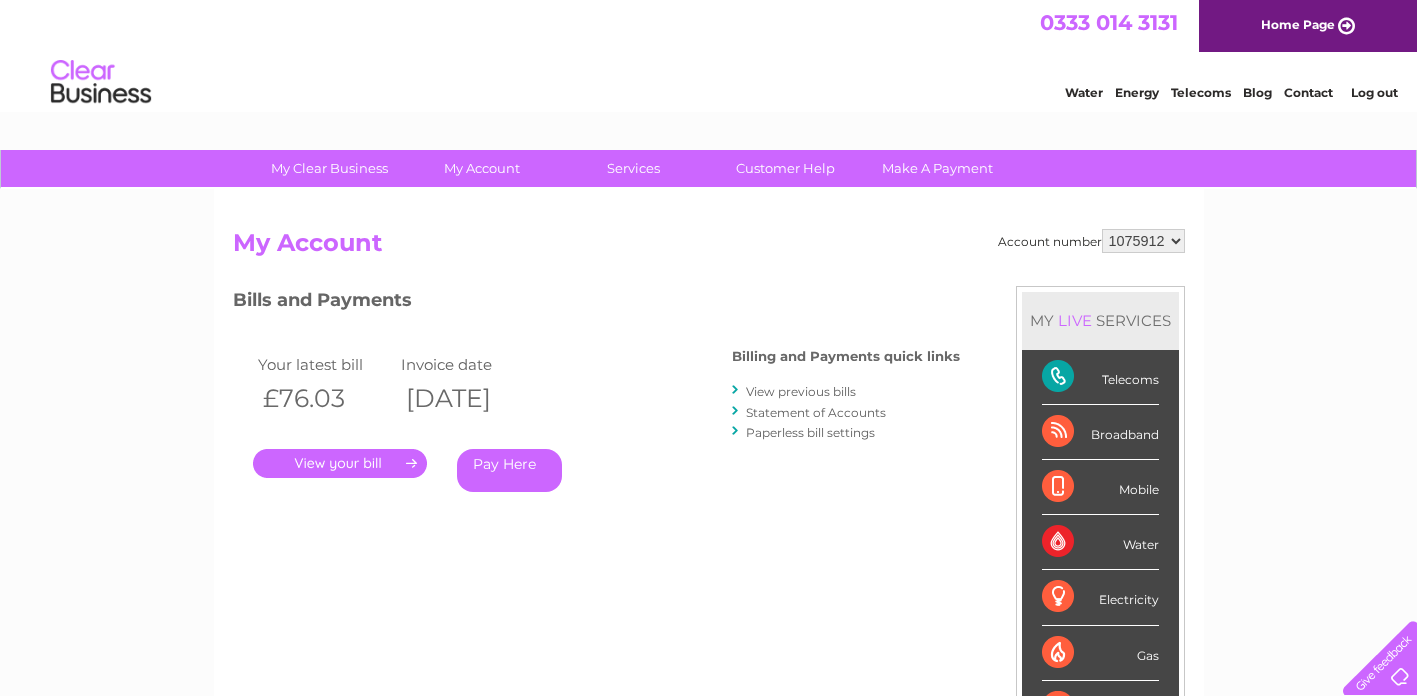 scroll, scrollTop: 0, scrollLeft: 0, axis: both 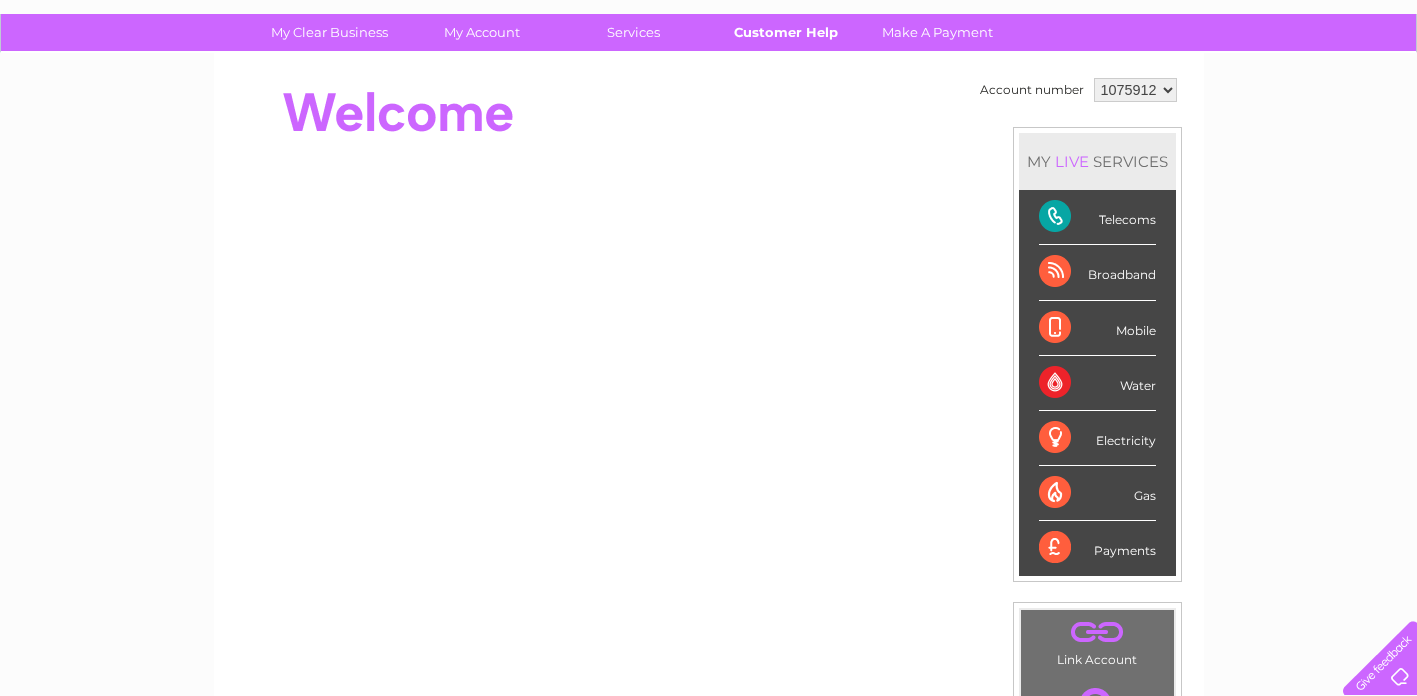 click on "Customer Help" at bounding box center (785, 32) 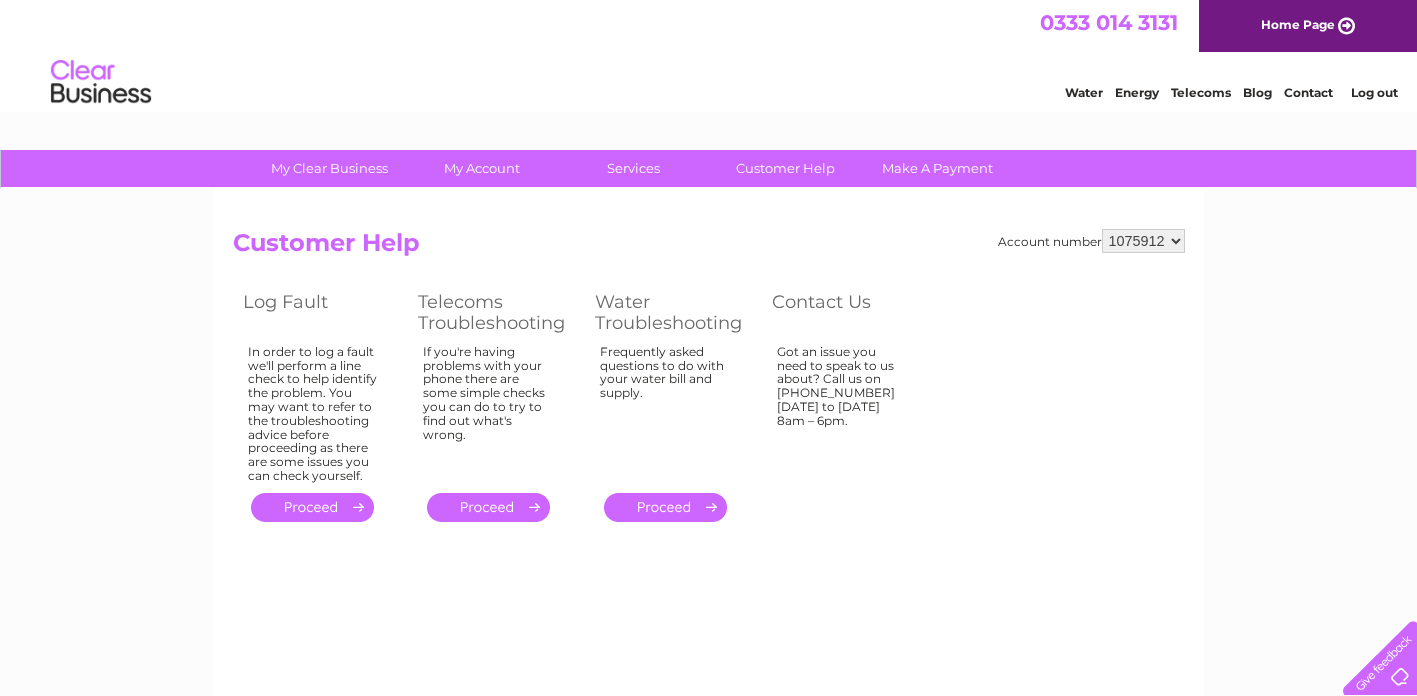 scroll, scrollTop: 0, scrollLeft: 0, axis: both 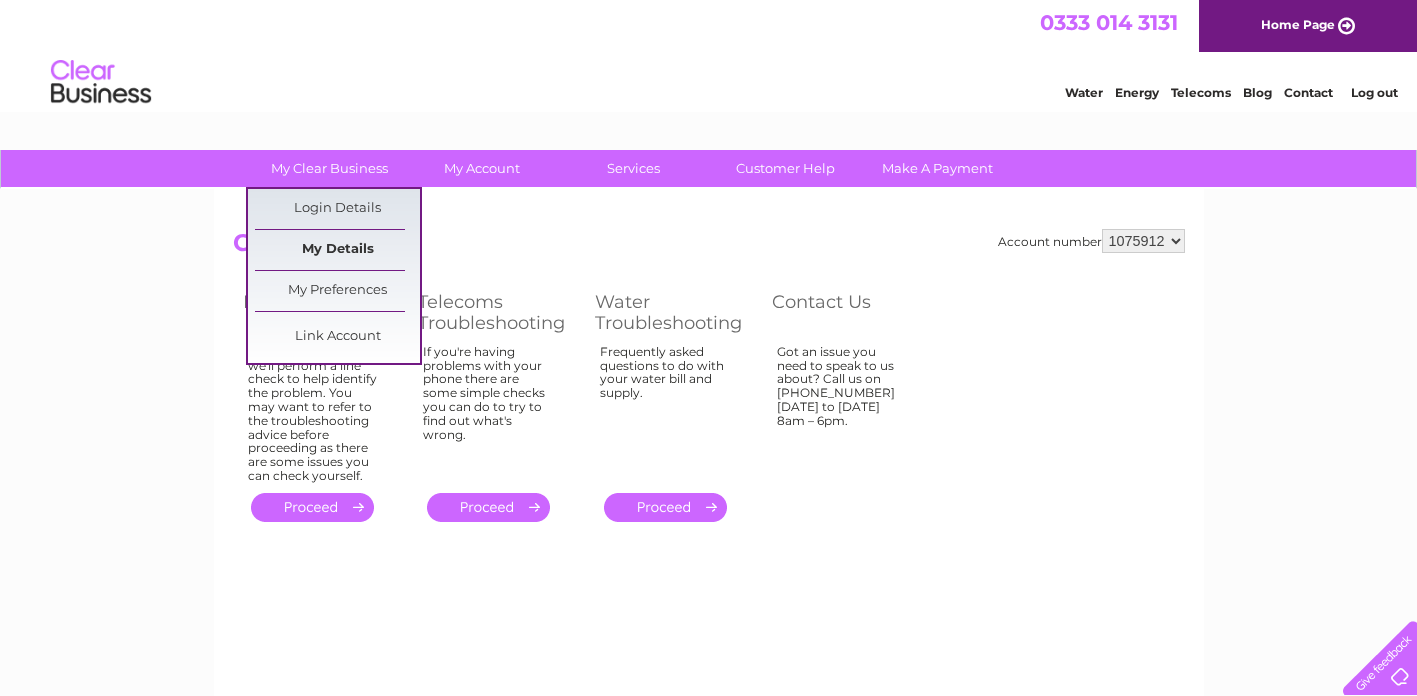 click on "My Details" at bounding box center (337, 250) 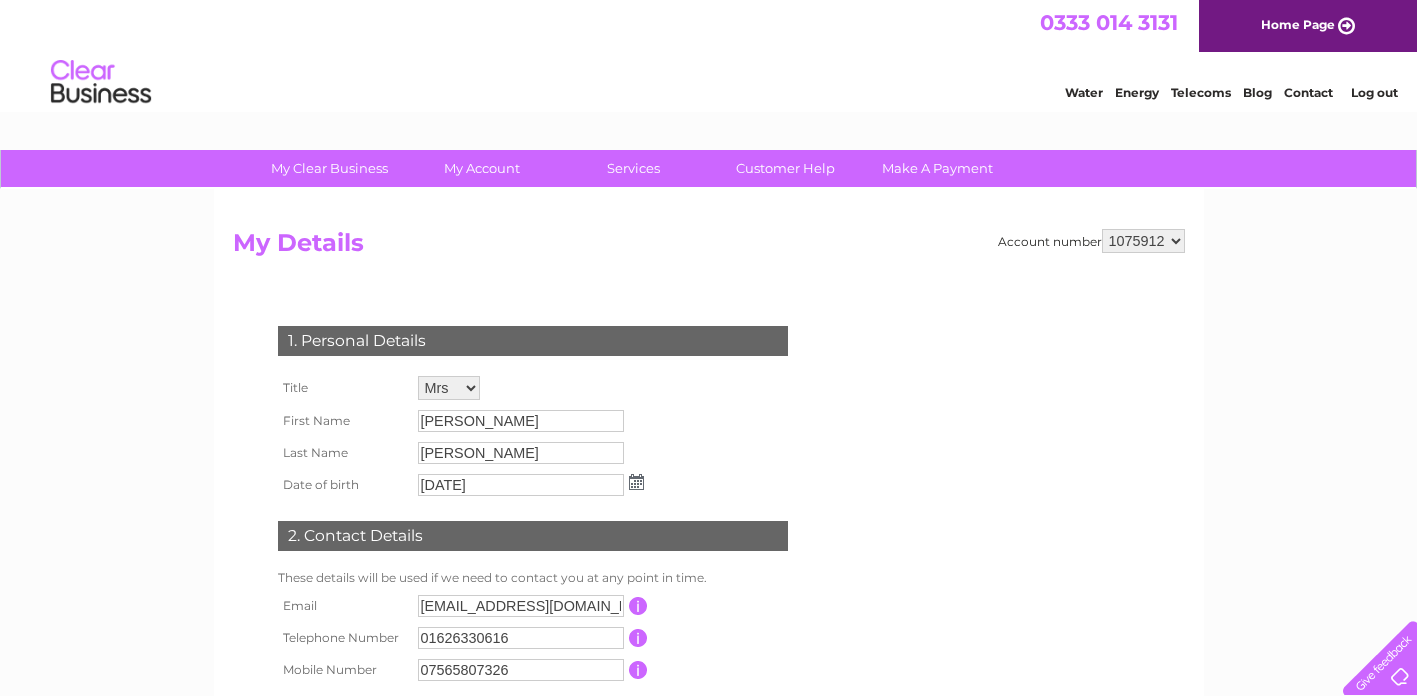 scroll, scrollTop: 0, scrollLeft: 0, axis: both 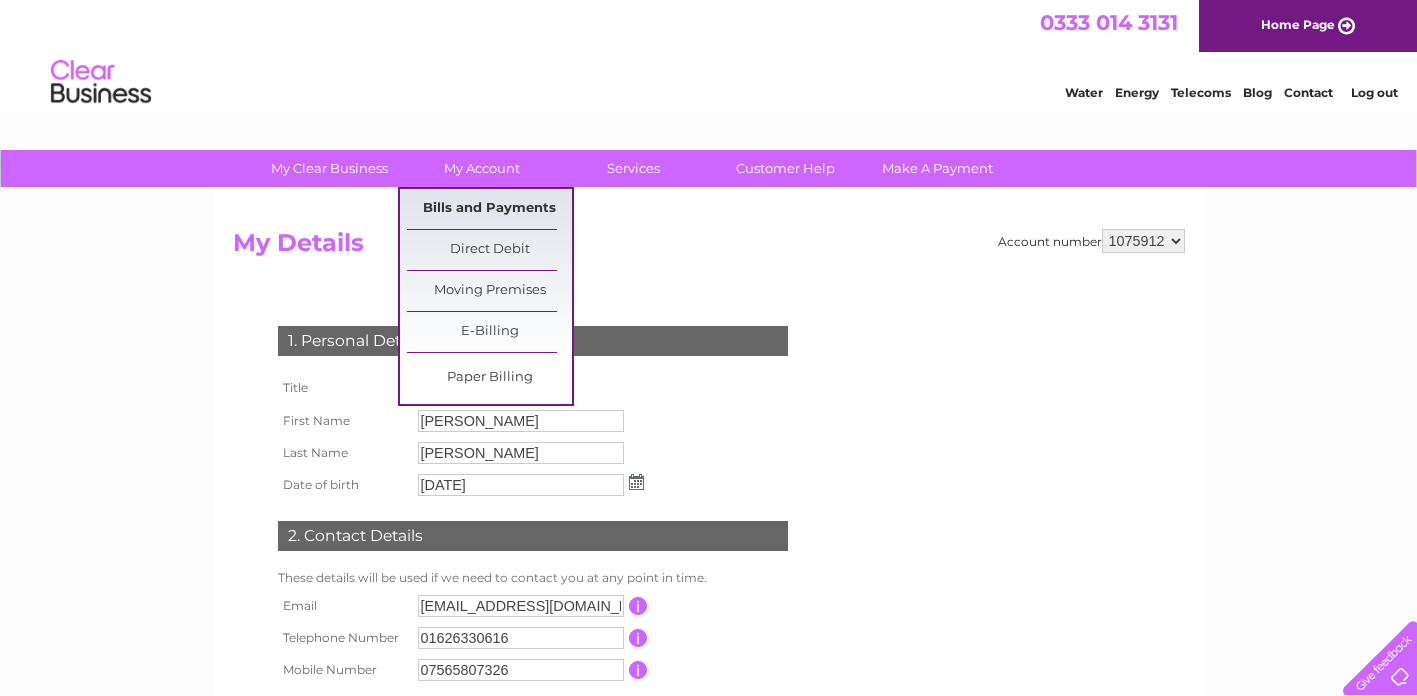 click on "Bills and Payments" at bounding box center (489, 209) 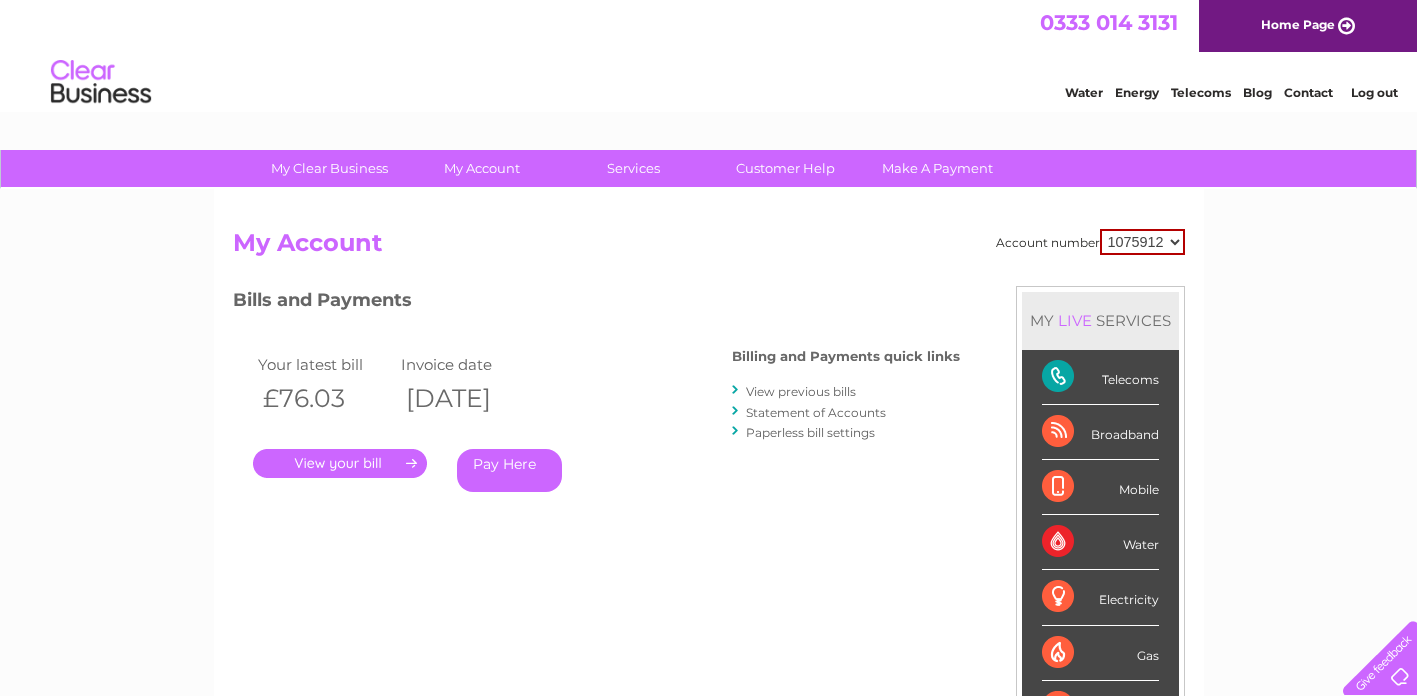 scroll, scrollTop: 0, scrollLeft: 0, axis: both 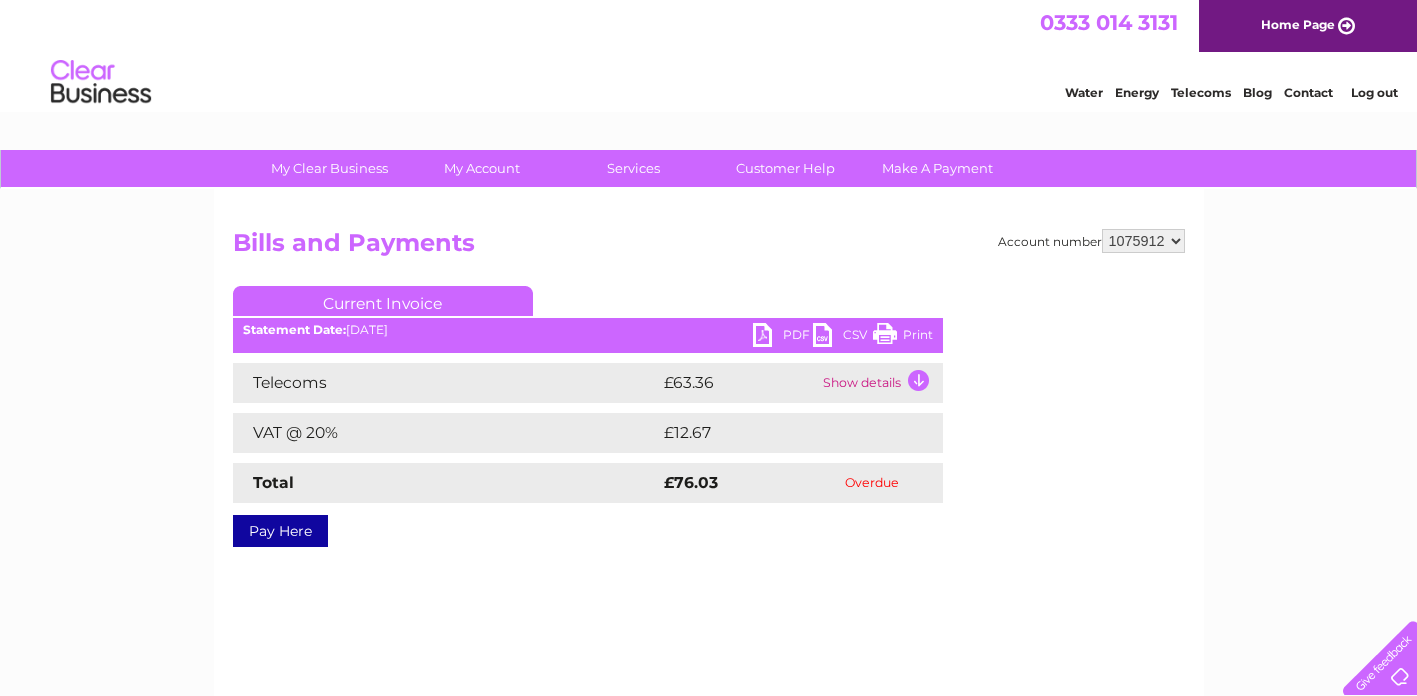 click on "Show details" at bounding box center (880, 383) 